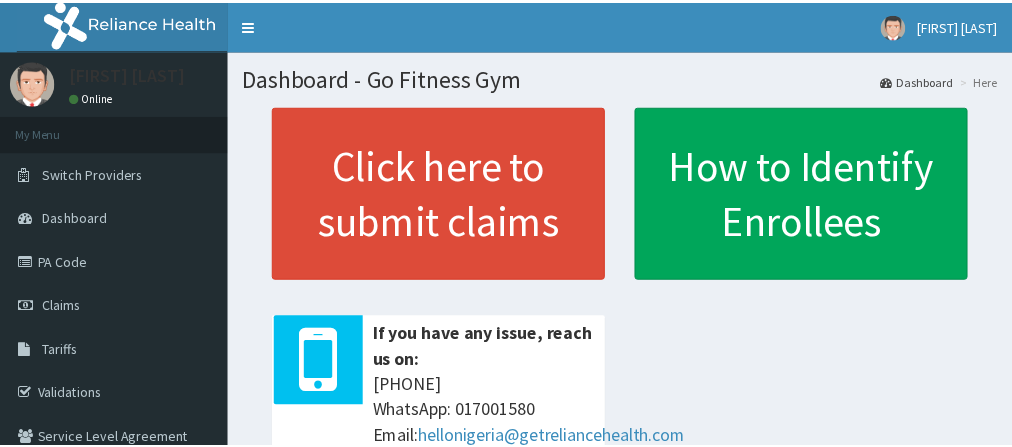 scroll, scrollTop: 0, scrollLeft: 0, axis: both 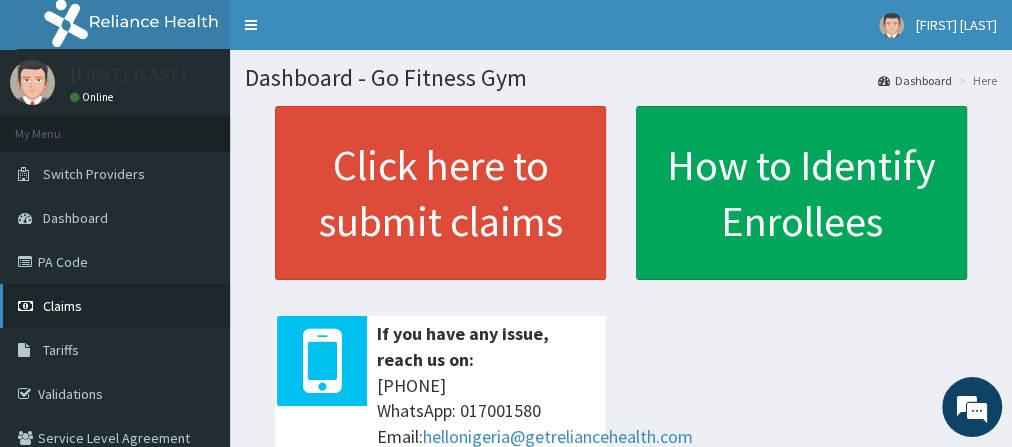 click on "Claims" at bounding box center (115, 306) 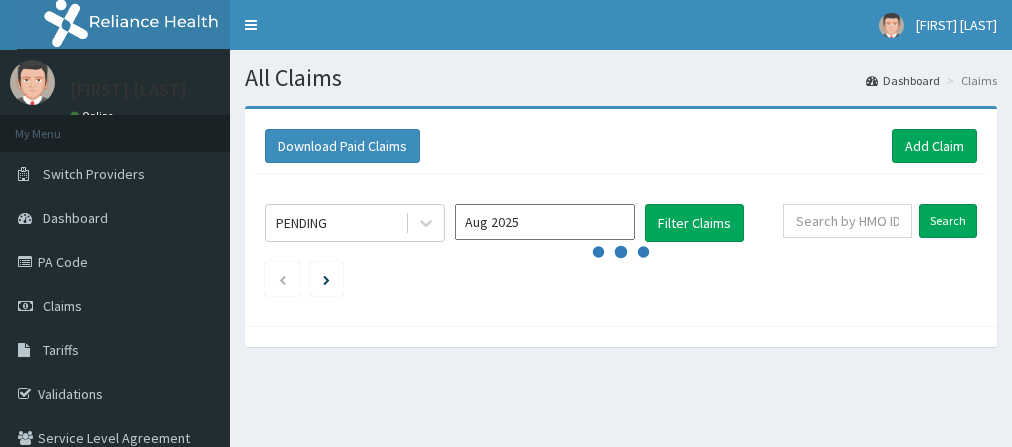 scroll, scrollTop: 0, scrollLeft: 0, axis: both 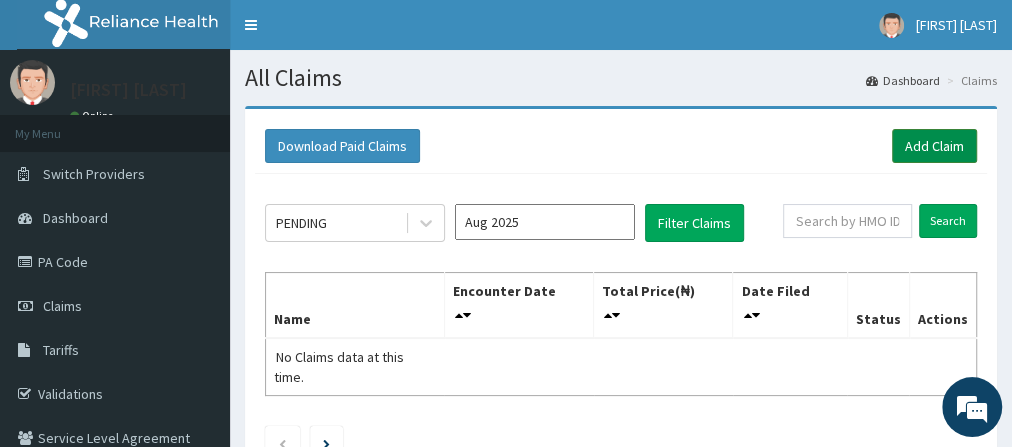 click on "Add Claim" at bounding box center (934, 146) 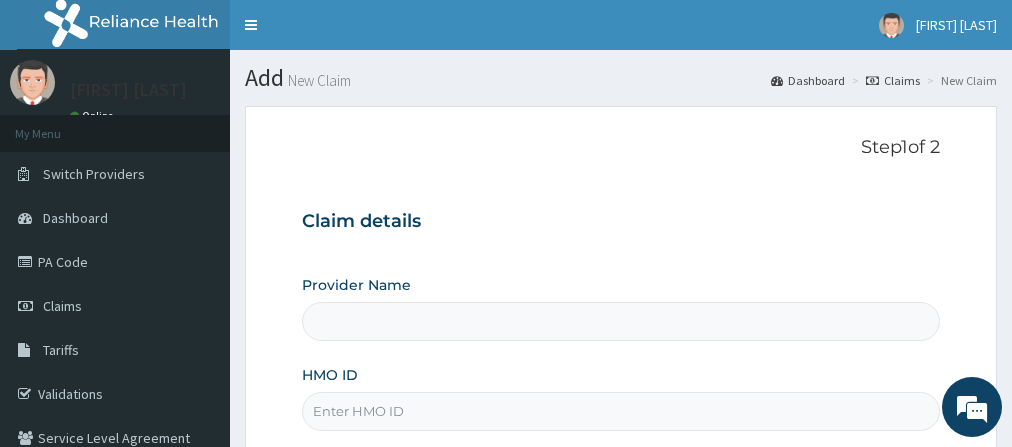scroll, scrollTop: 0, scrollLeft: 0, axis: both 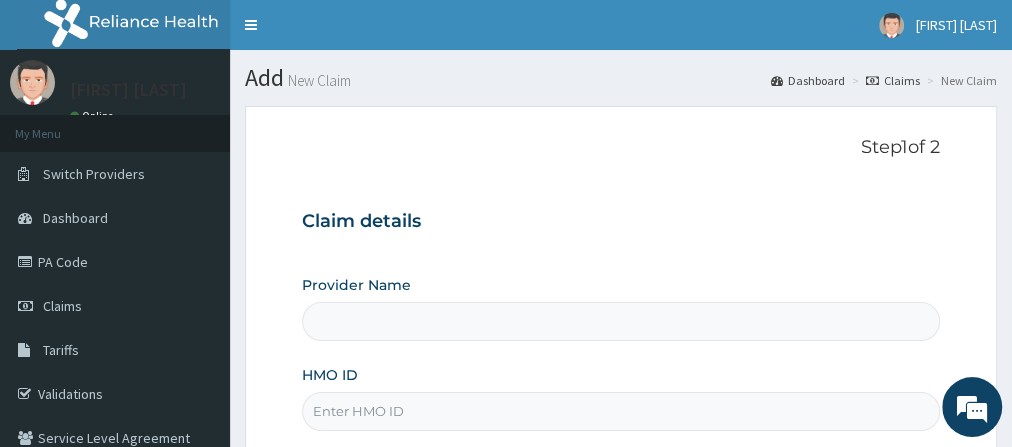 type on "Go Fitness Gym" 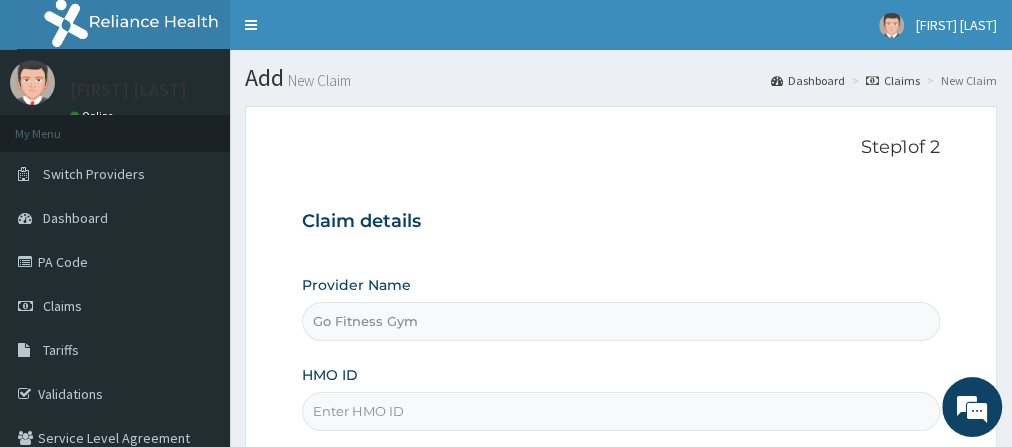 type on "1" 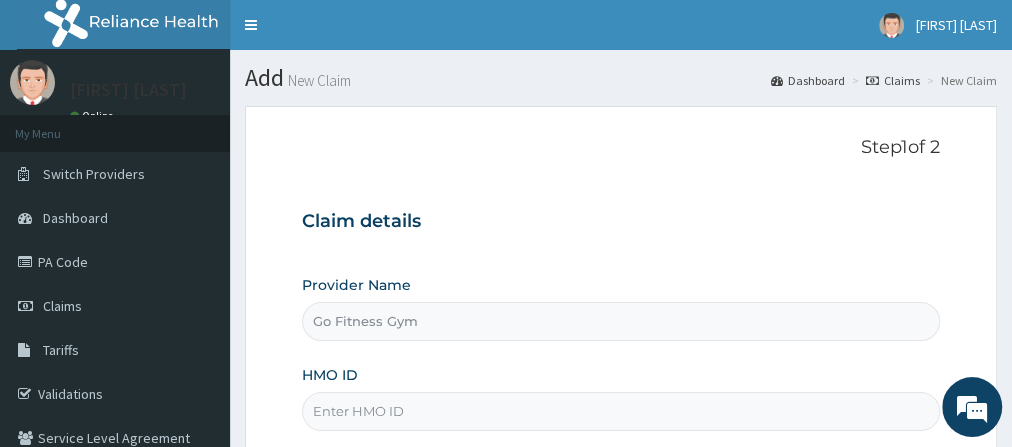 scroll, scrollTop: 0, scrollLeft: 0, axis: both 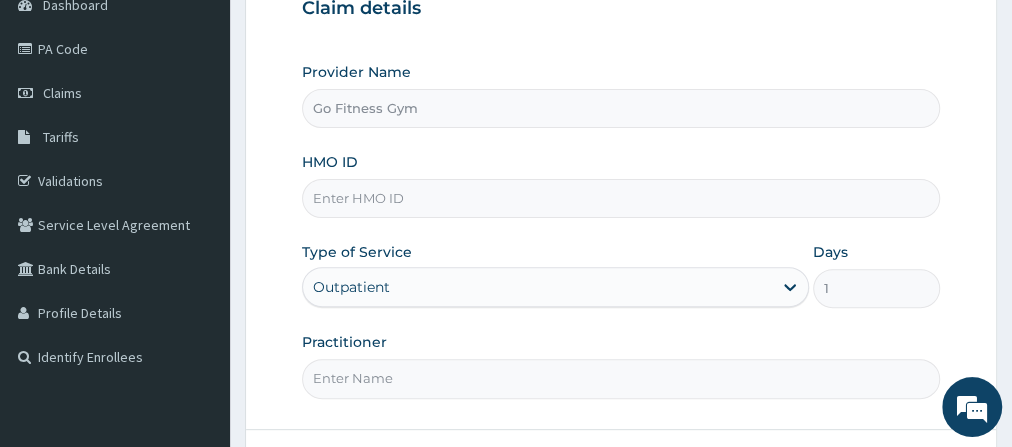 click on "HMO ID" at bounding box center (621, 198) 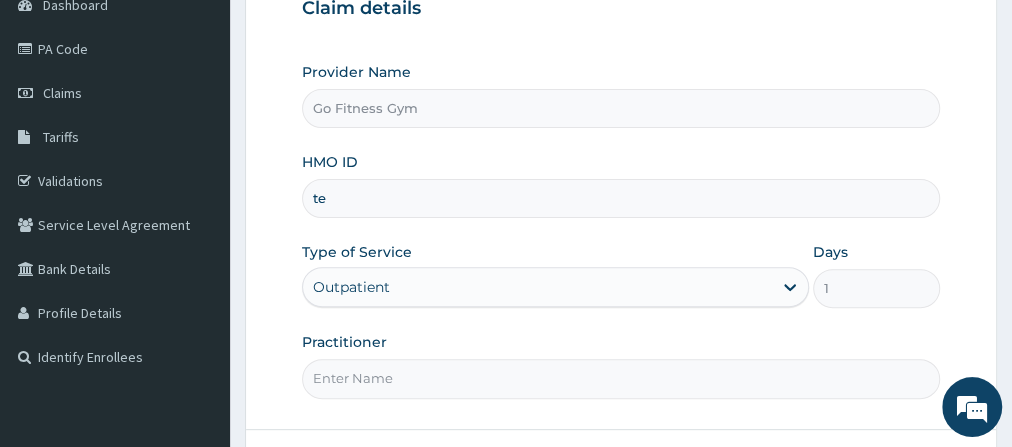 type on "t" 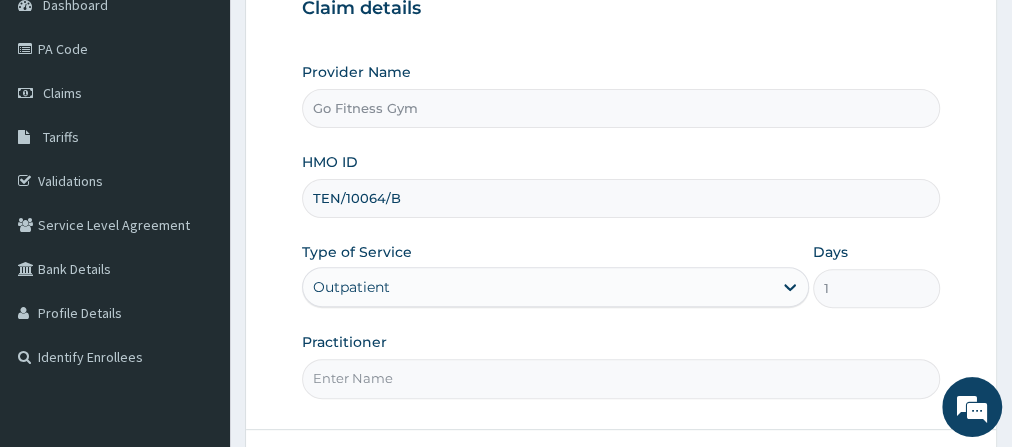 type on "TEN/10064/B" 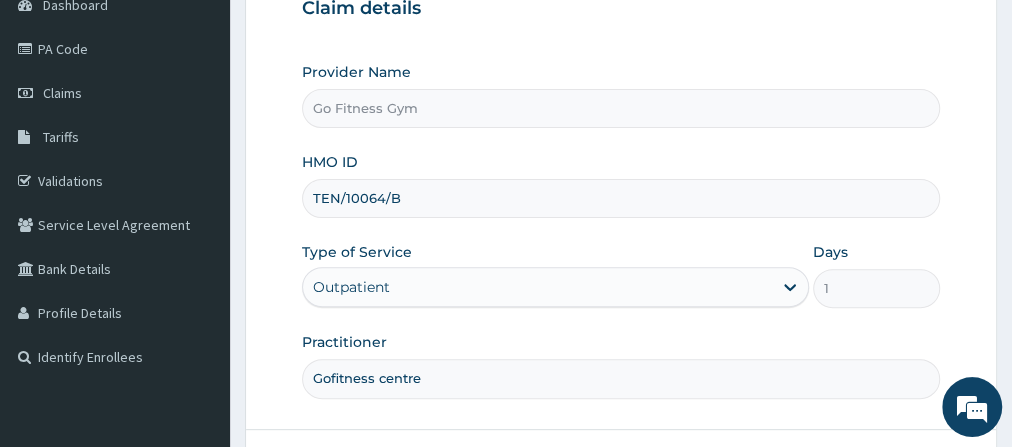 scroll, scrollTop: 369, scrollLeft: 0, axis: vertical 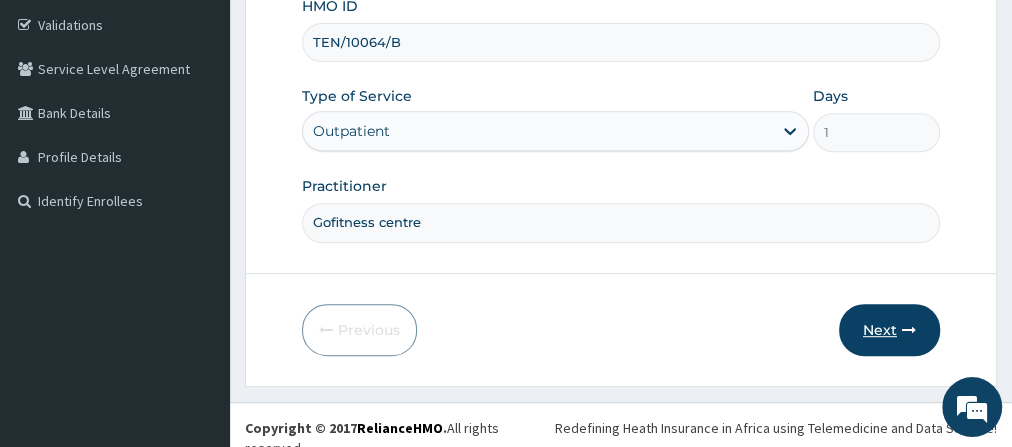 click on "Next" at bounding box center [889, 330] 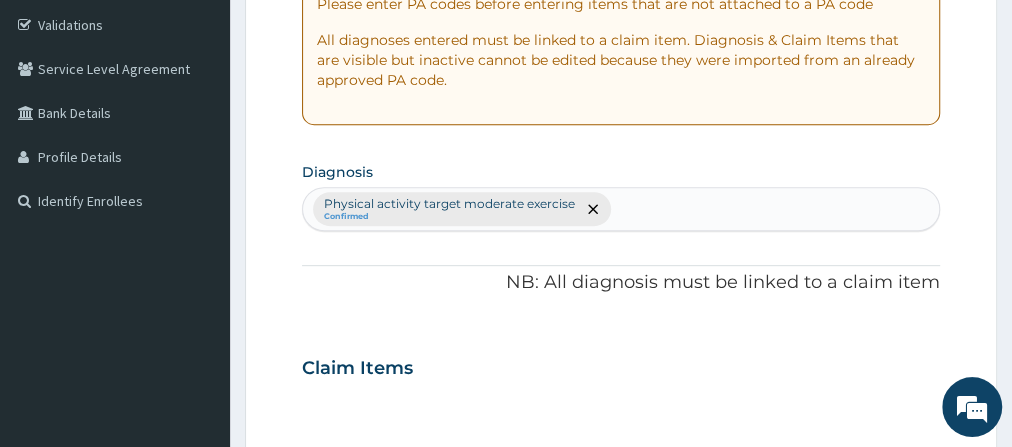 scroll, scrollTop: 0, scrollLeft: 0, axis: both 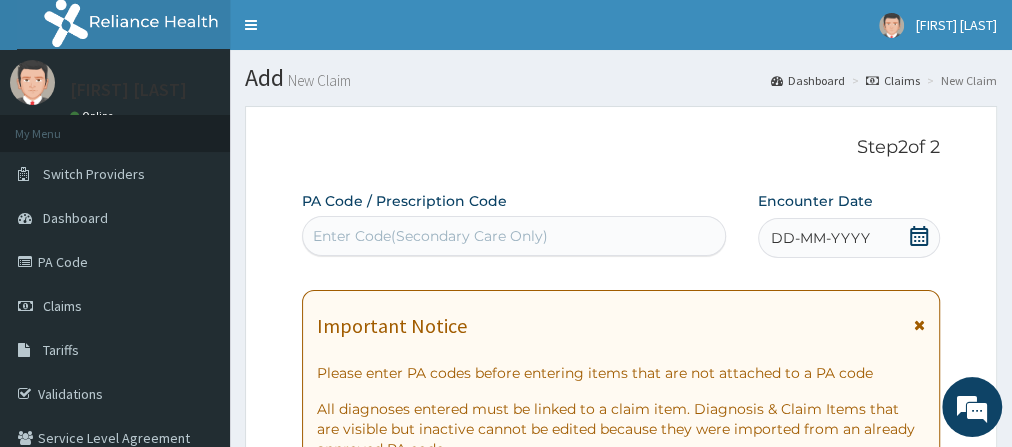 click on "Enter Code(Secondary Care Only)" at bounding box center [430, 236] 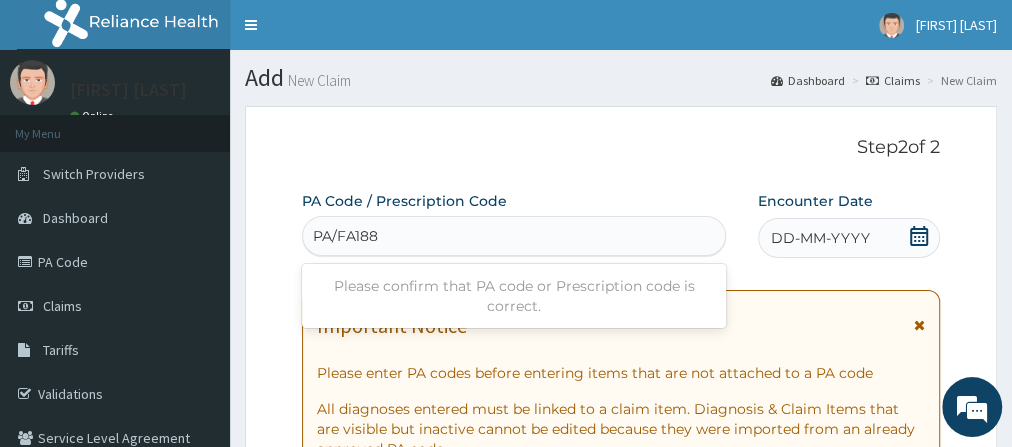type on "PA/FA1884" 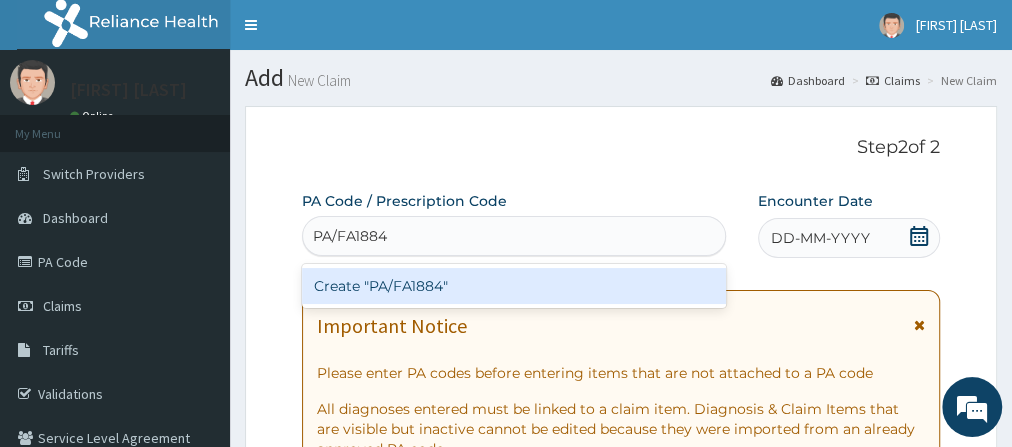 click on "Create "PA/FA1884"" at bounding box center (514, 286) 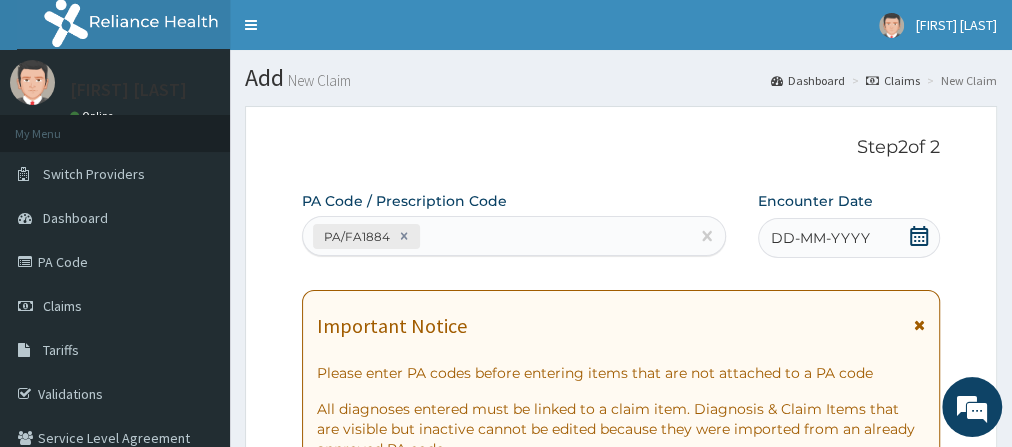 click 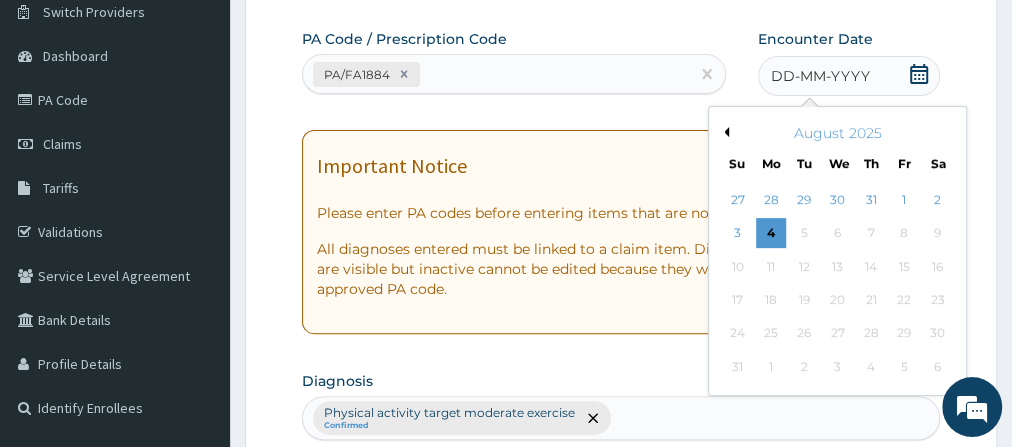 scroll, scrollTop: 166, scrollLeft: 0, axis: vertical 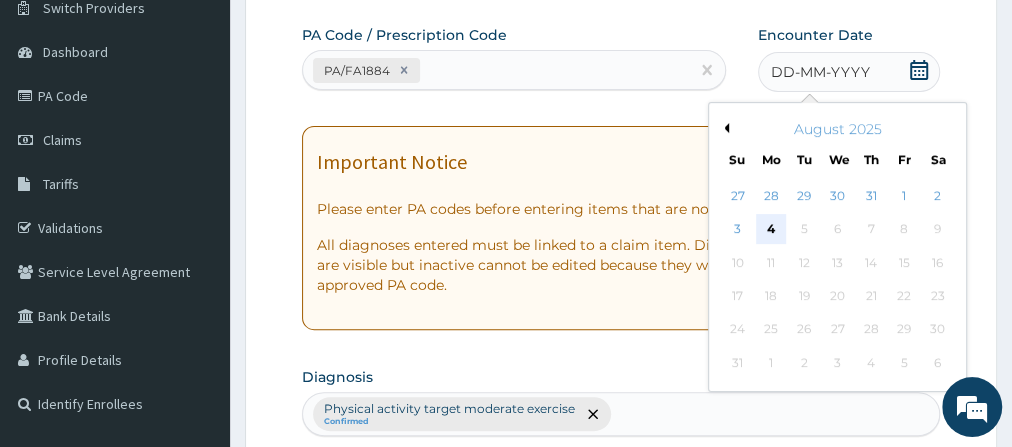 click on "4" at bounding box center (771, 230) 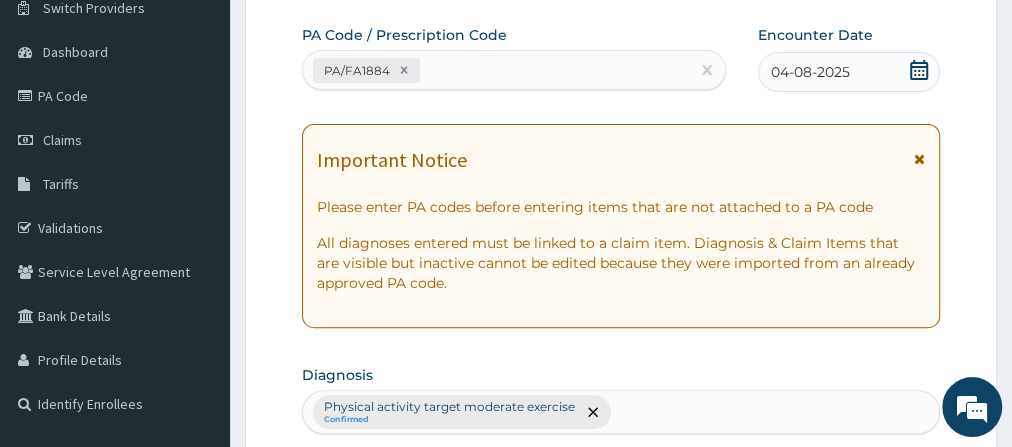 scroll, scrollTop: 342, scrollLeft: 0, axis: vertical 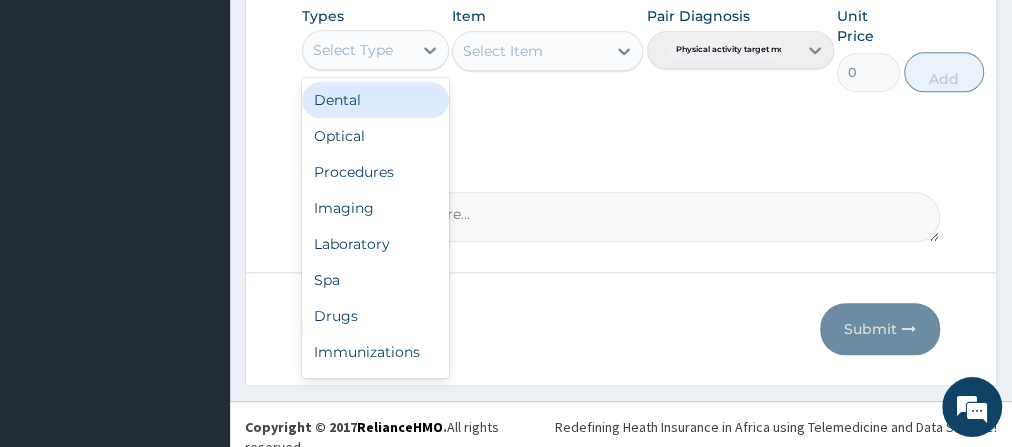 click on "Select Type" at bounding box center [353, 50] 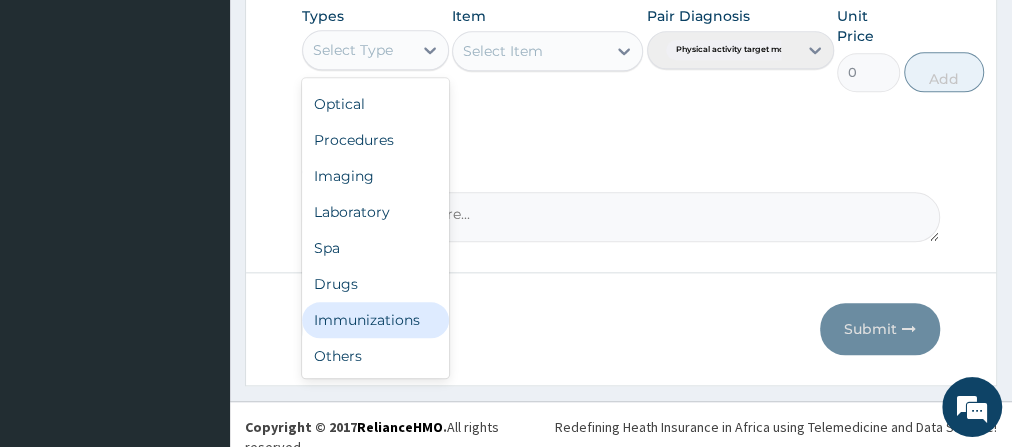scroll, scrollTop: 67, scrollLeft: 0, axis: vertical 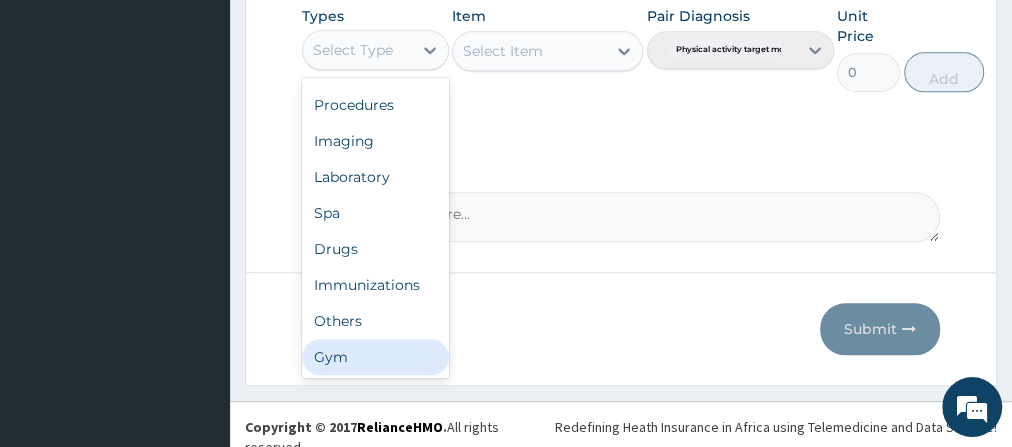 click on "Gym" at bounding box center [375, 357] 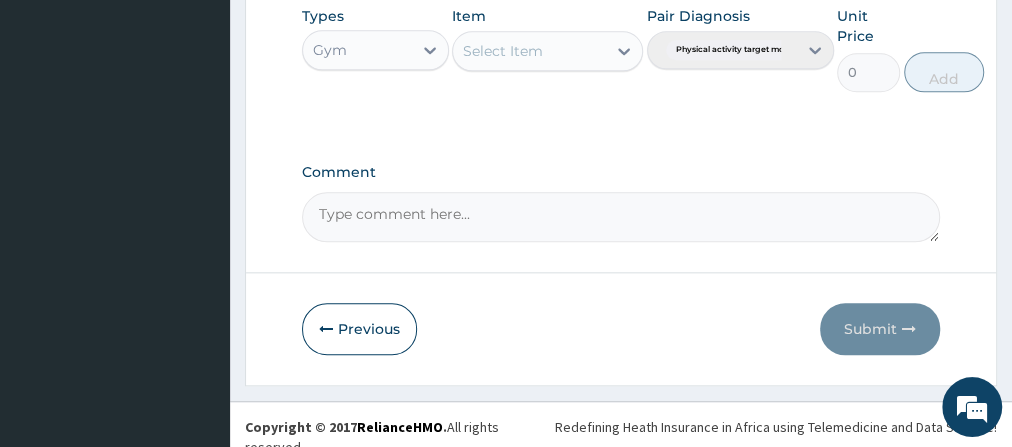 click on "Select Item" at bounding box center [529, 51] 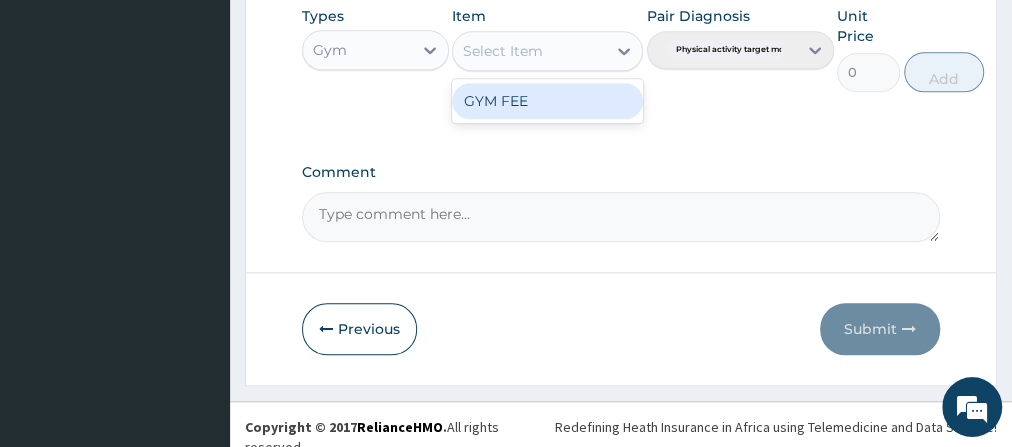 click on "GYM FEE" at bounding box center (547, 101) 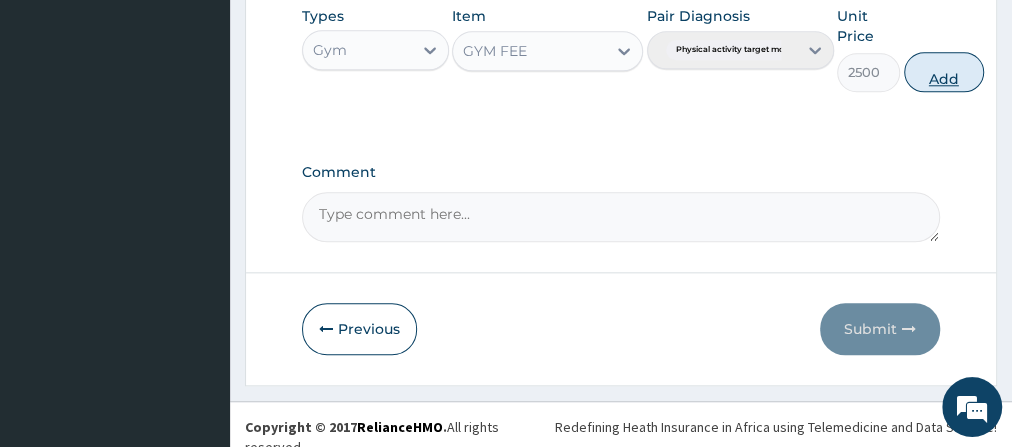 click on "Add" at bounding box center (944, 72) 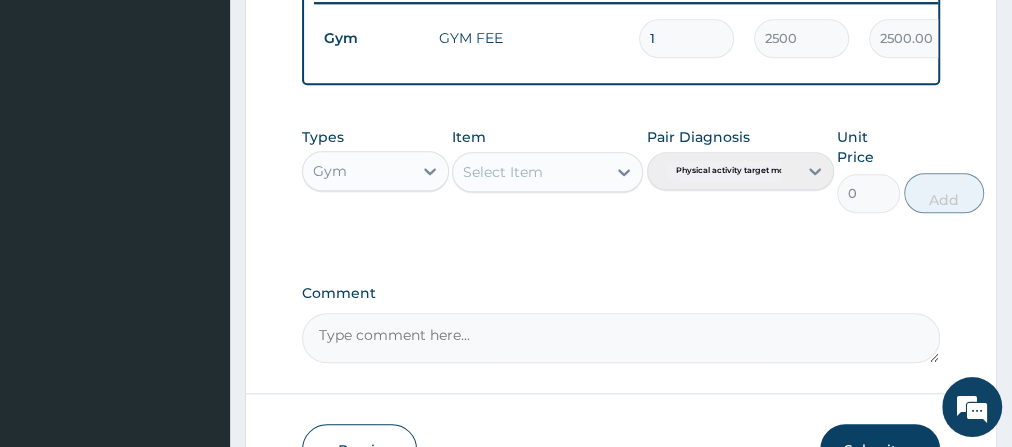 scroll, scrollTop: 946, scrollLeft: 0, axis: vertical 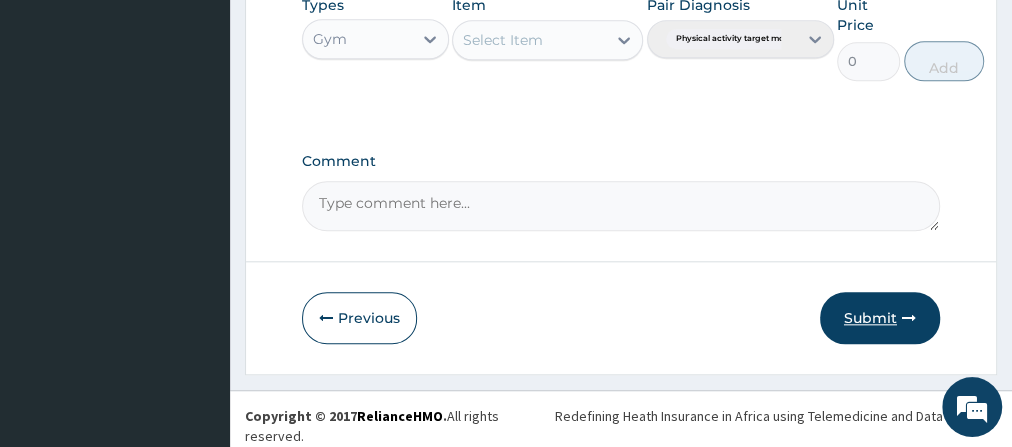 click on "Submit" at bounding box center (880, 318) 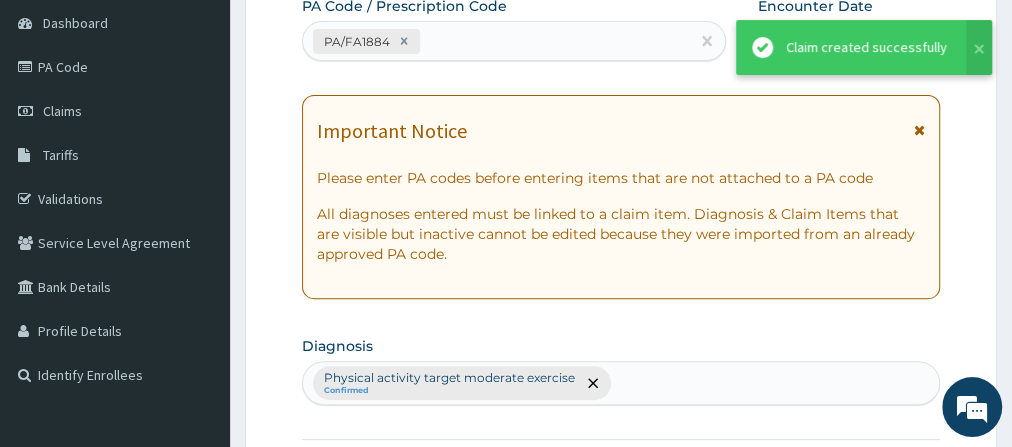 scroll, scrollTop: 946, scrollLeft: 0, axis: vertical 